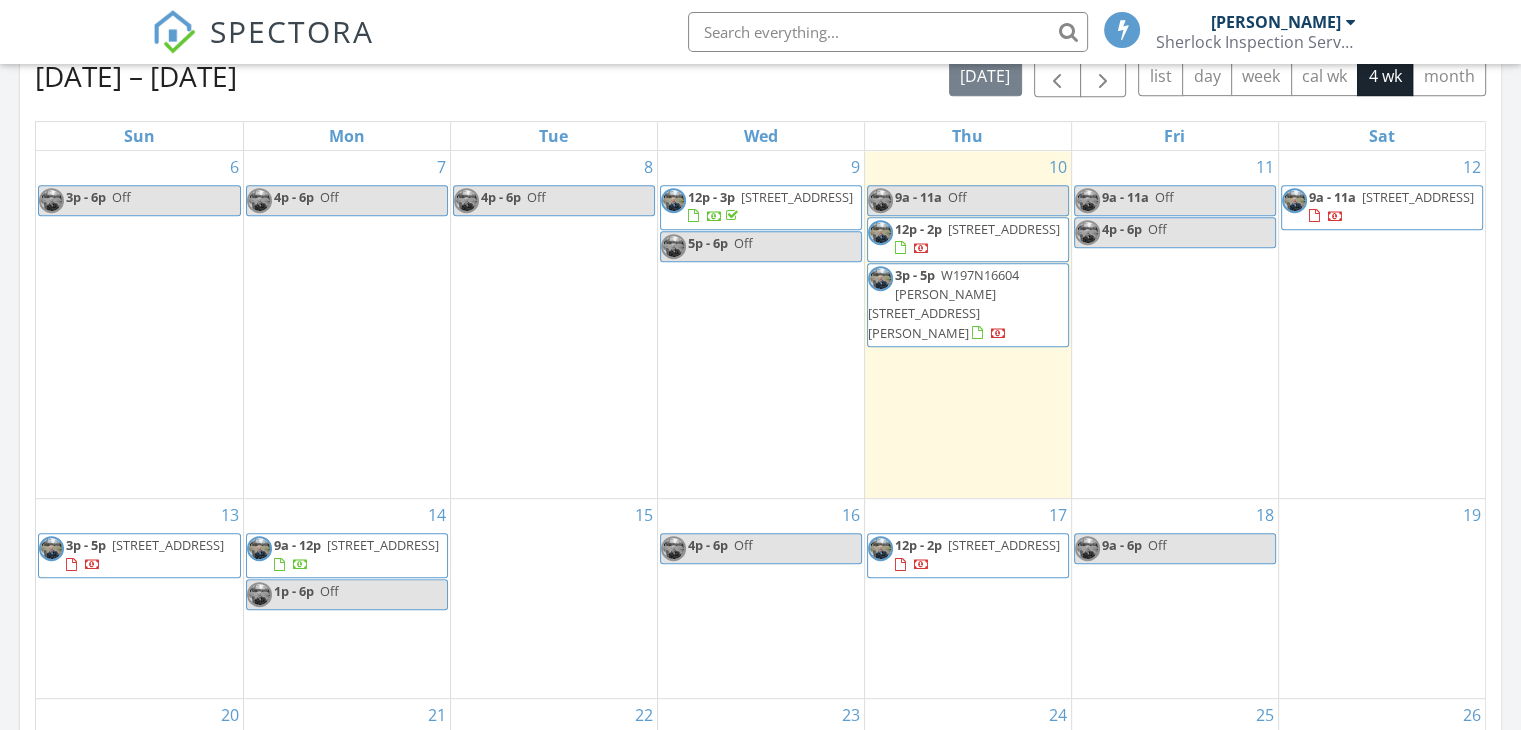 scroll, scrollTop: 900, scrollLeft: 0, axis: vertical 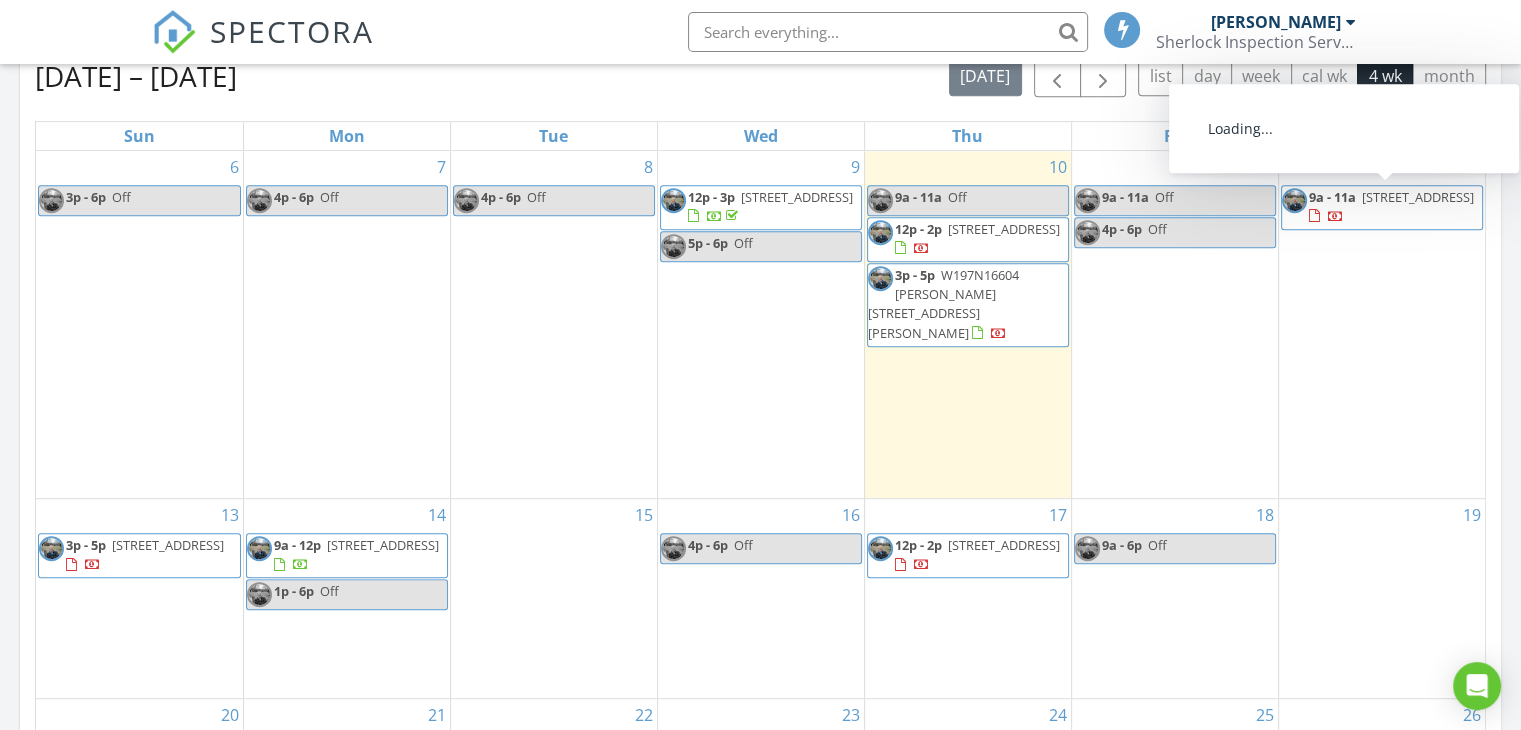 click on "10031 N Flanders Ct, Mequon 53092" at bounding box center (1418, 197) 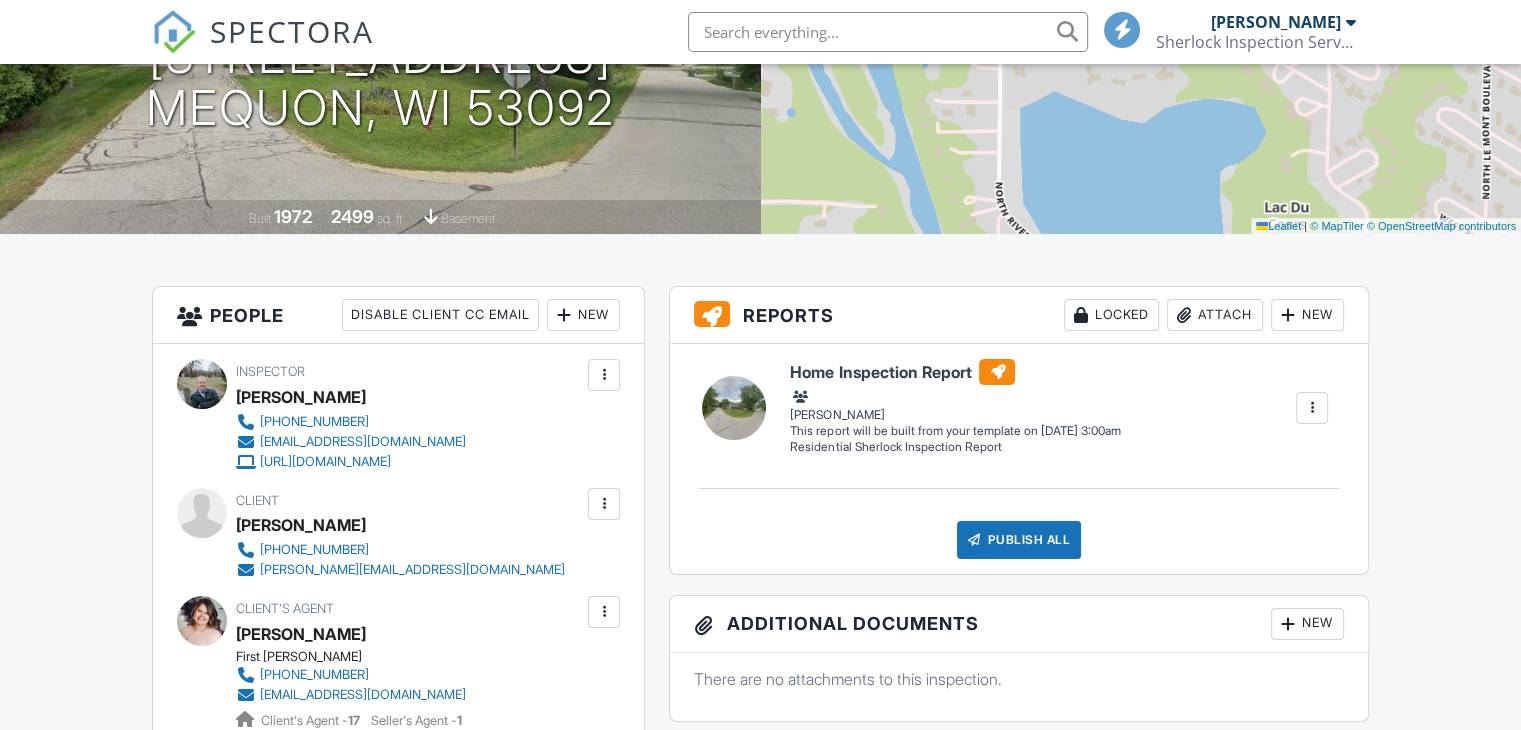 scroll, scrollTop: 1000, scrollLeft: 0, axis: vertical 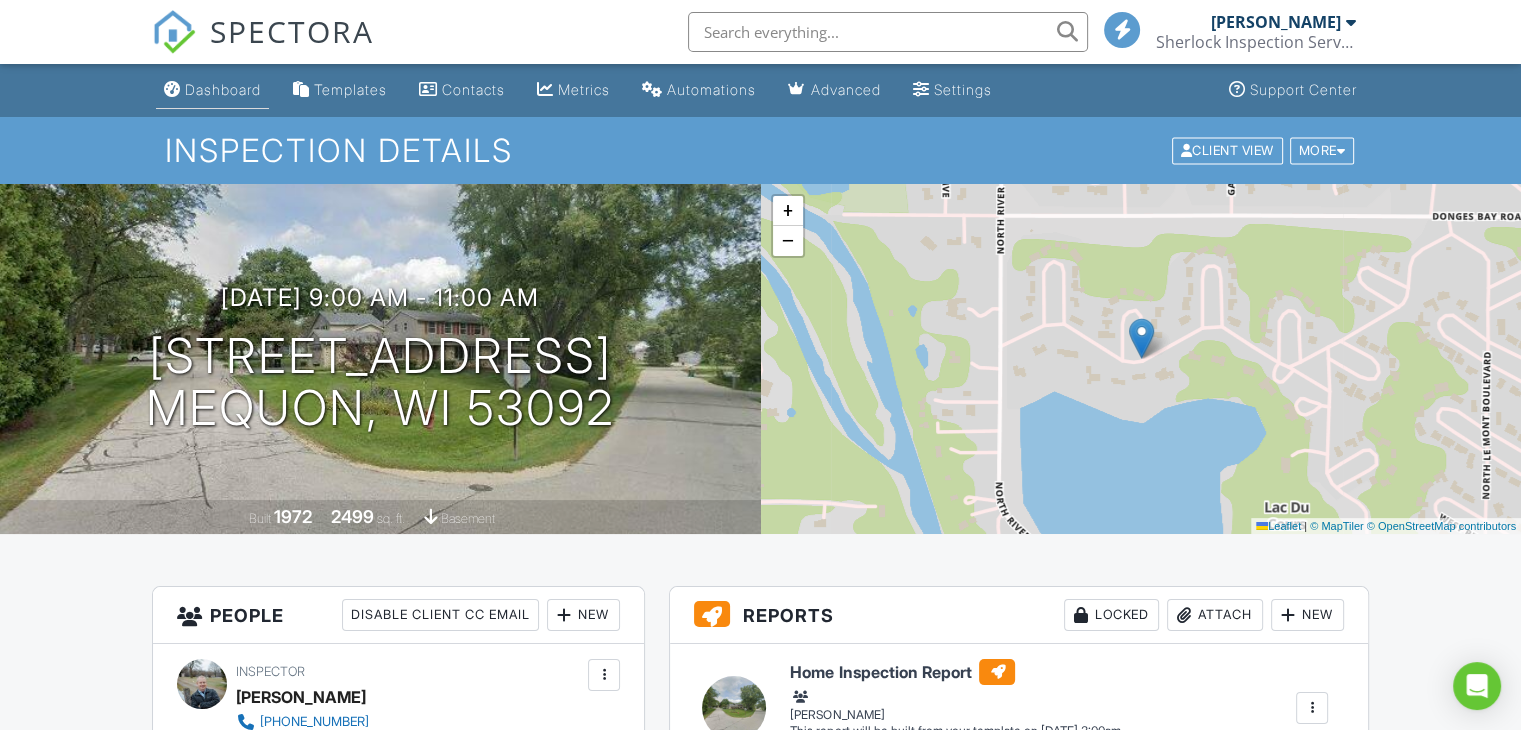 click on "Dashboard" at bounding box center (223, 89) 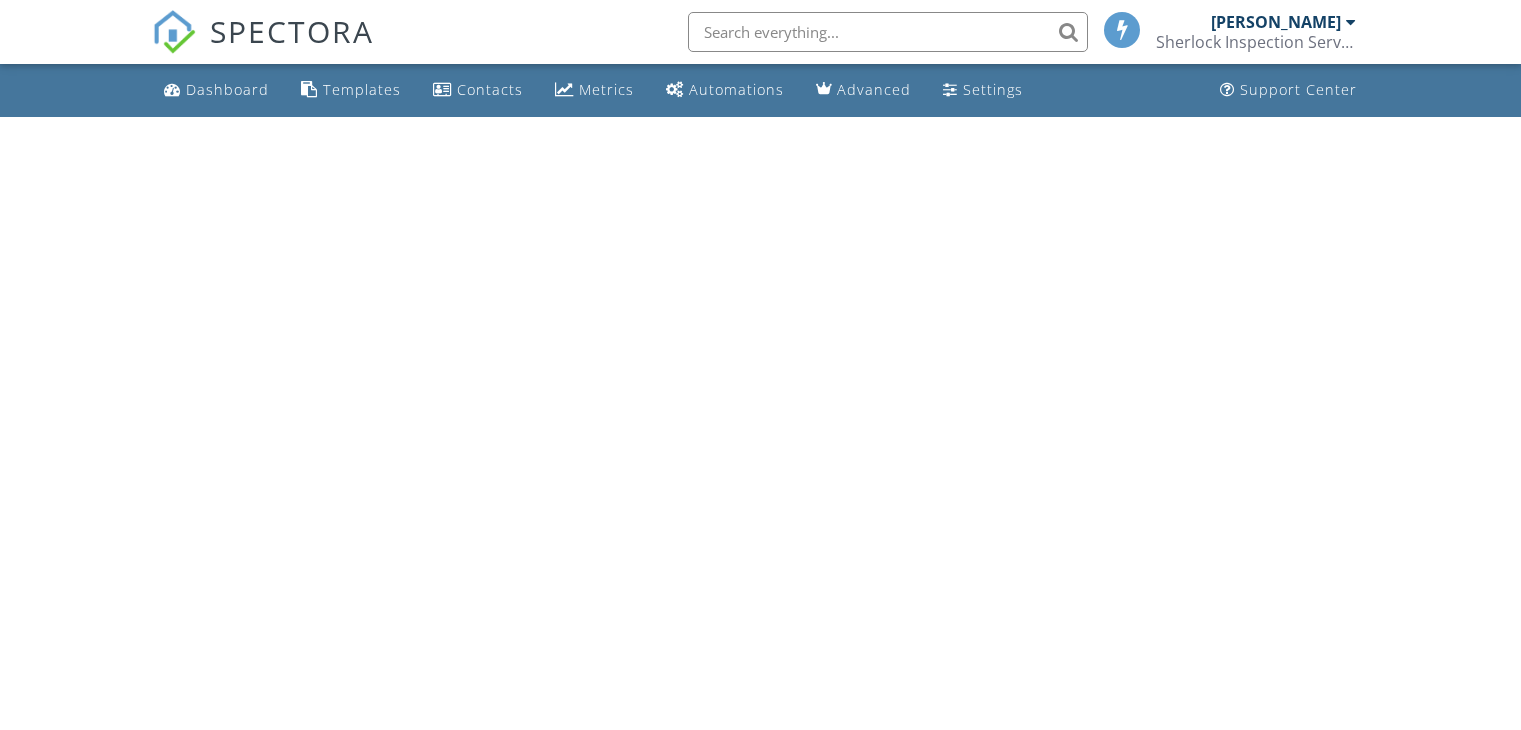 scroll, scrollTop: 0, scrollLeft: 0, axis: both 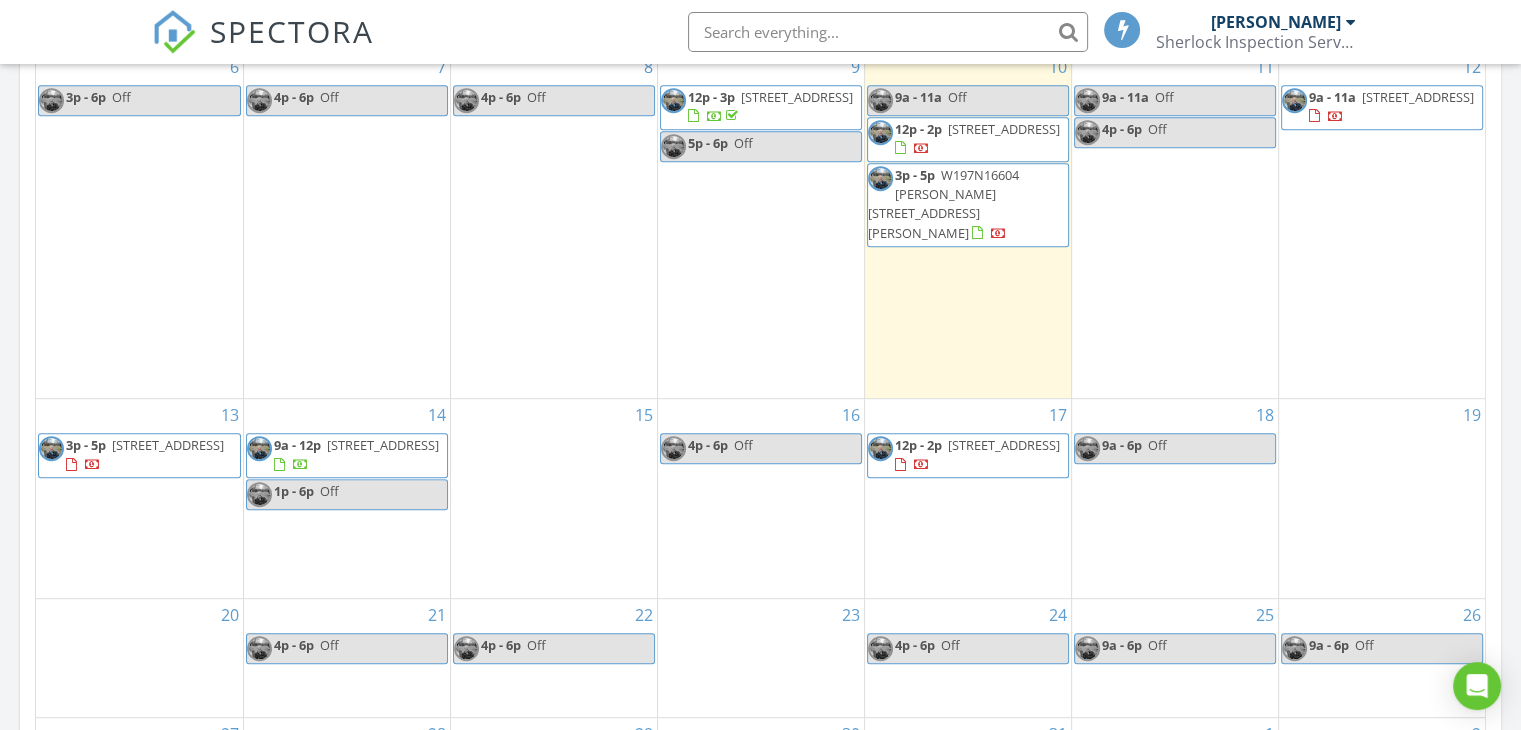 click on "1627 Monroe Ave, South Milwaukee 53172" at bounding box center [168, 445] 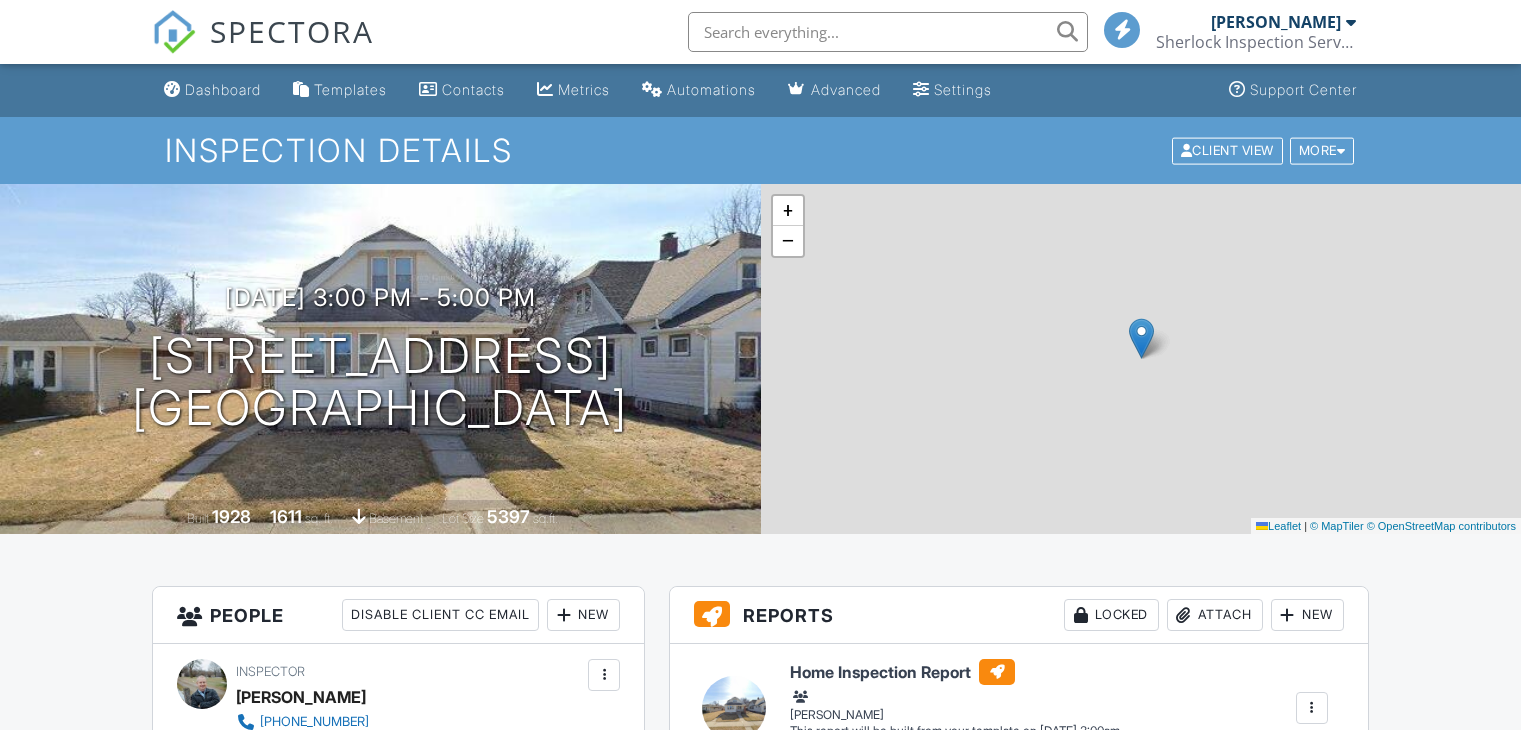 scroll, scrollTop: 0, scrollLeft: 0, axis: both 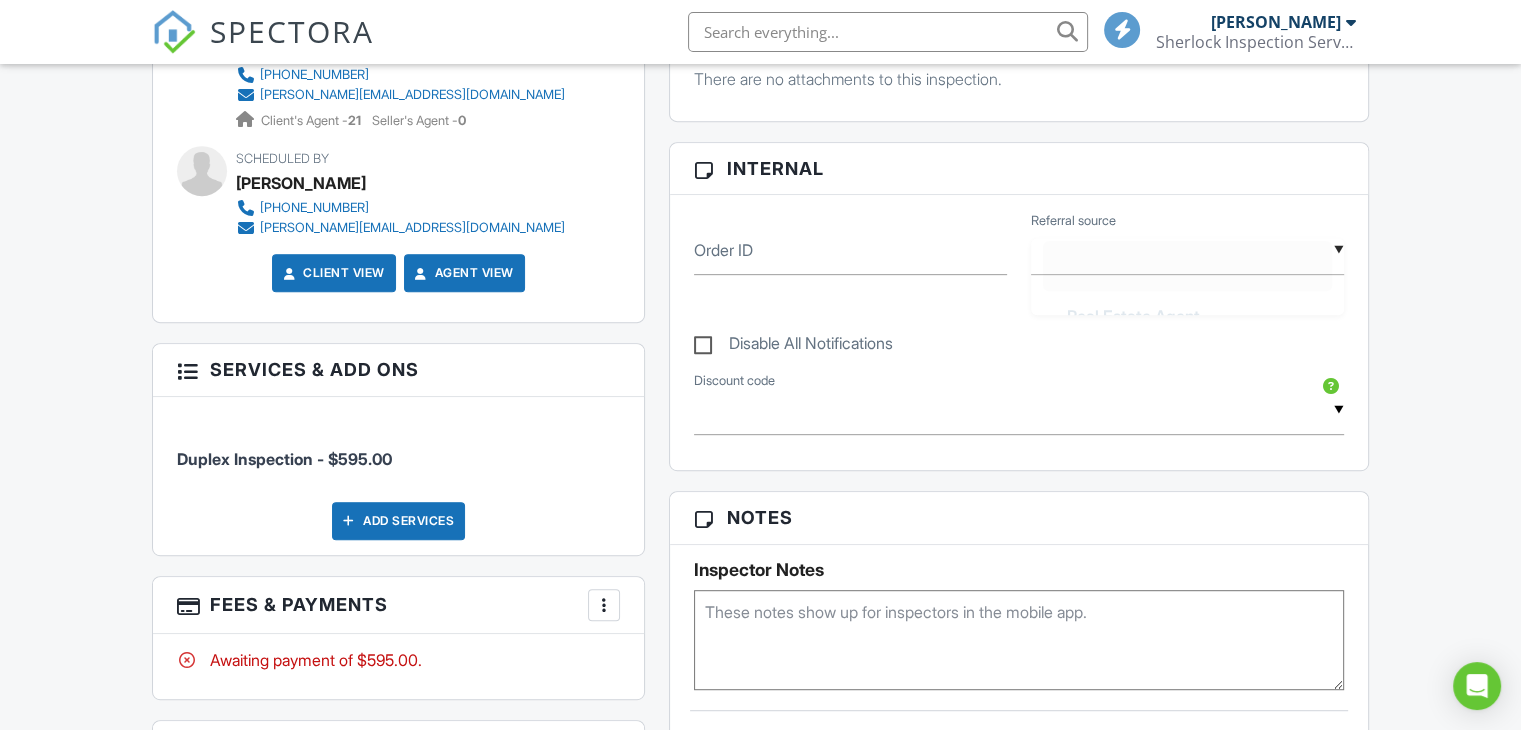 click on "▼ Real Estate Agent Internet Search Past Customer Other
Real Estate Agent
Internet Search
Past Customer
Other" at bounding box center (1187, 250) 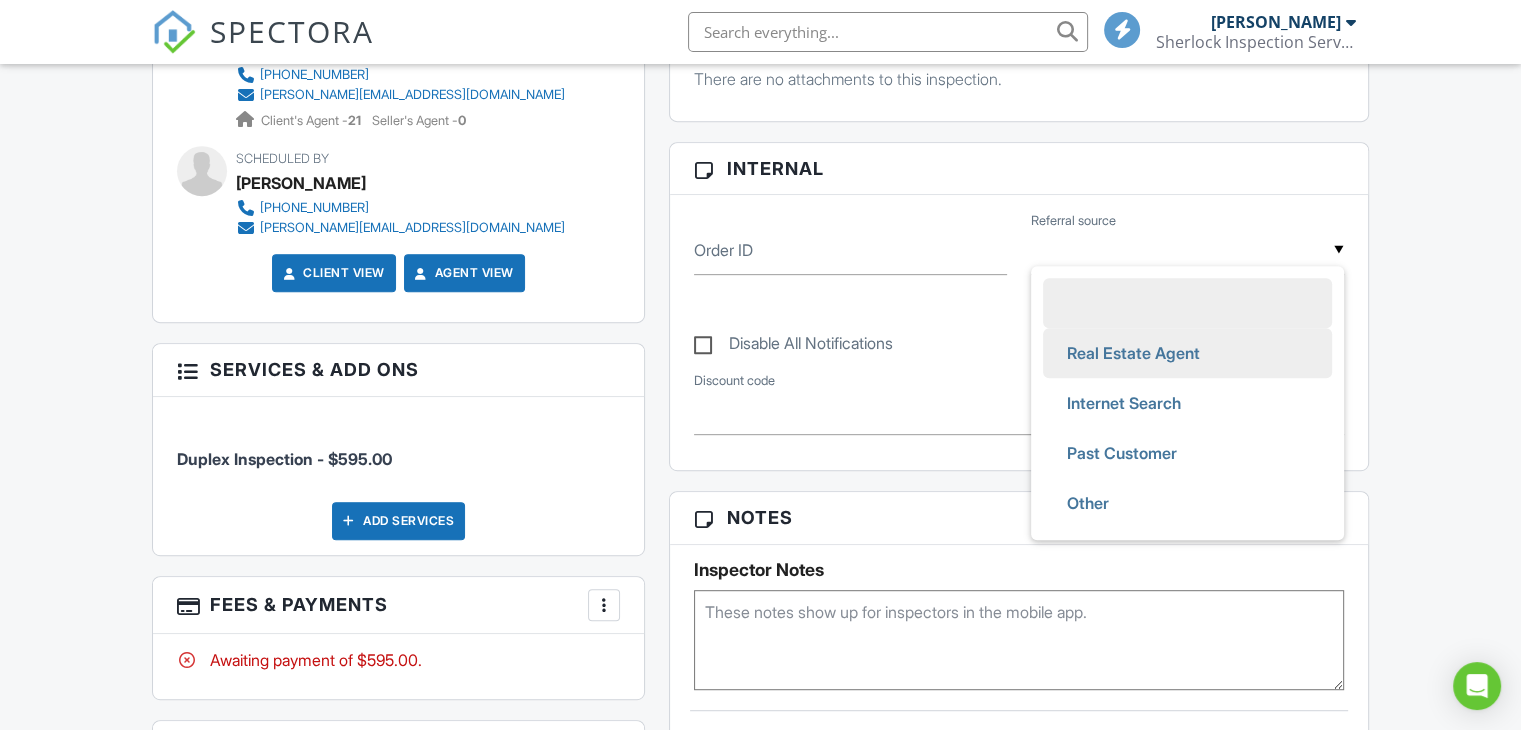 click on "Real Estate Agent" at bounding box center [1133, 353] 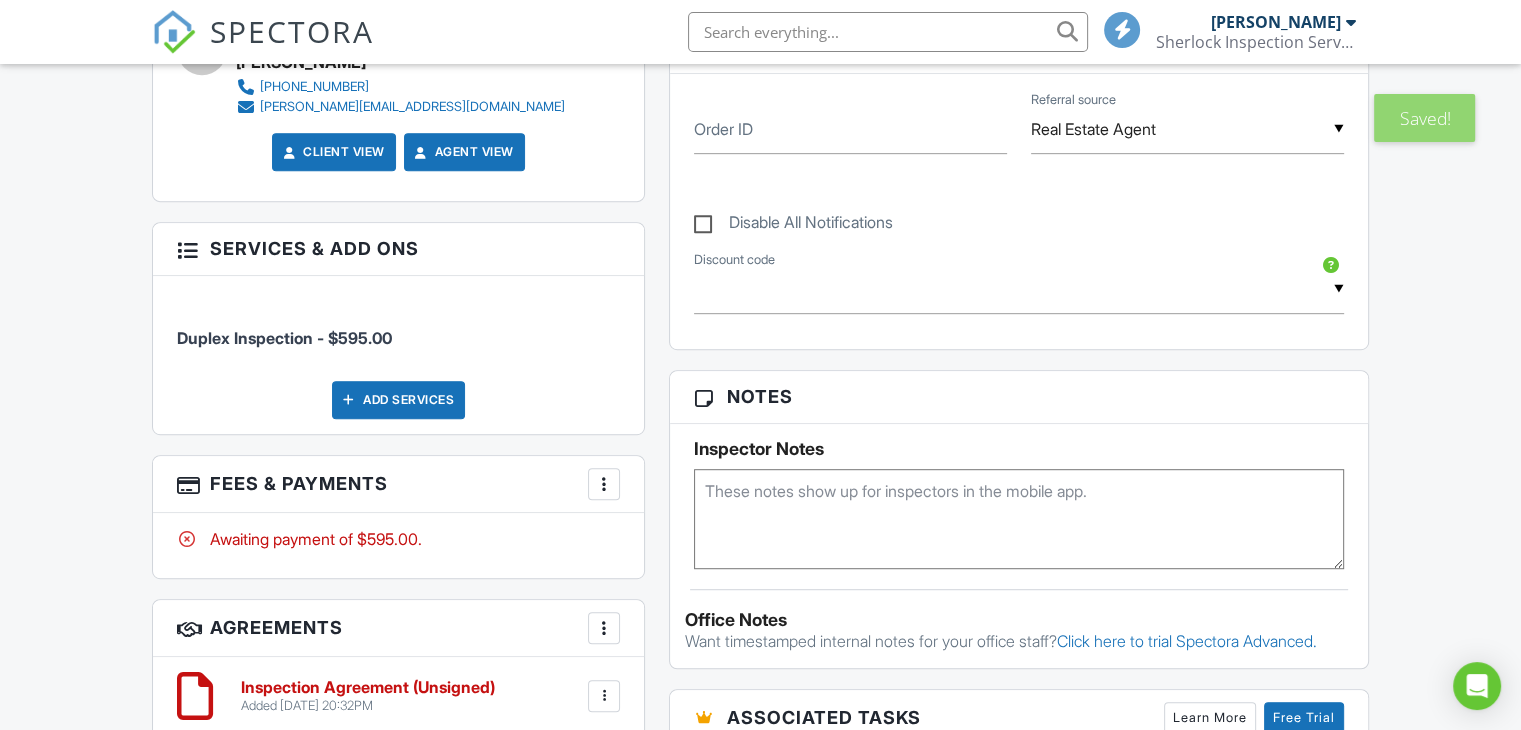 scroll, scrollTop: 1100, scrollLeft: 0, axis: vertical 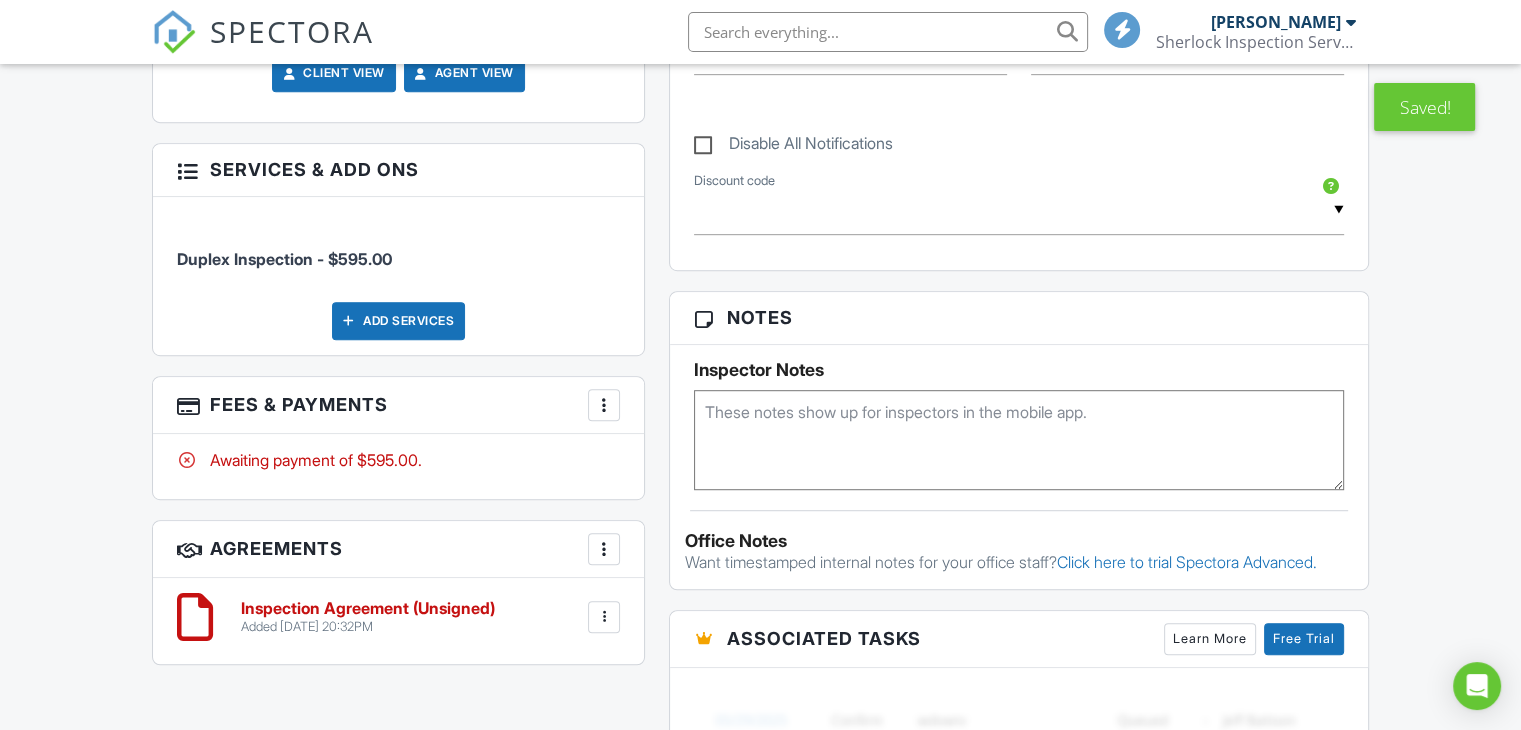 click at bounding box center (1019, 440) 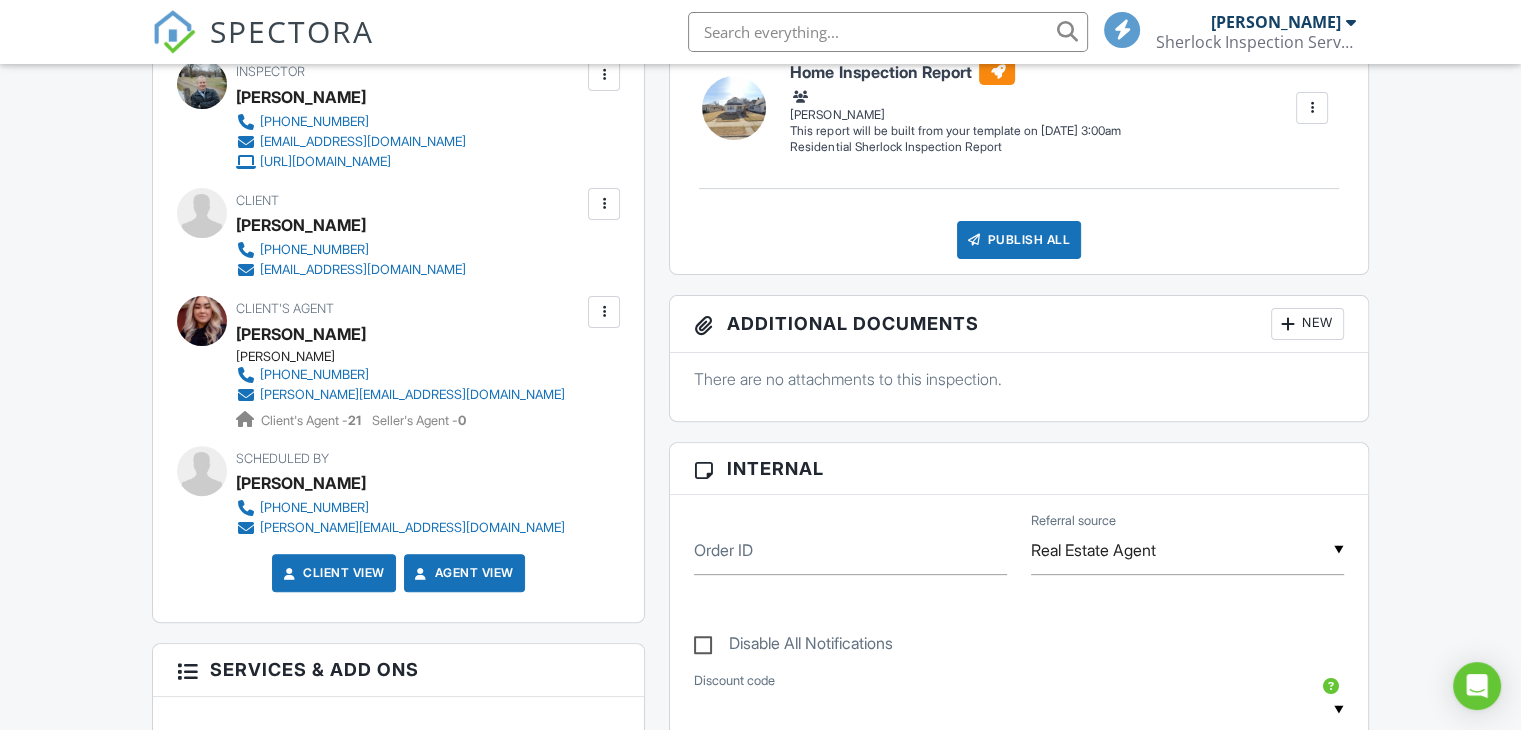 scroll, scrollTop: 0, scrollLeft: 0, axis: both 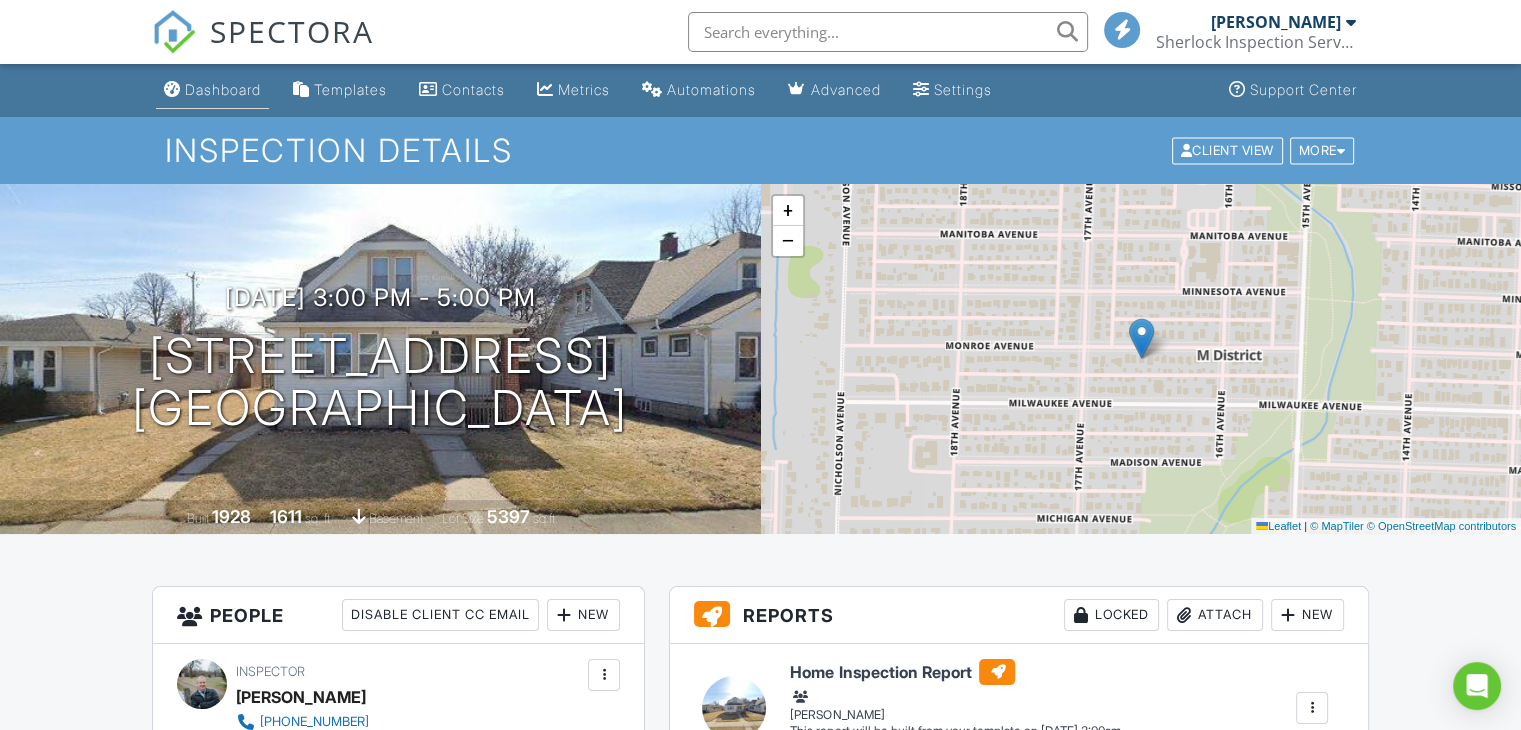 type on "Built 1928.  Duplex." 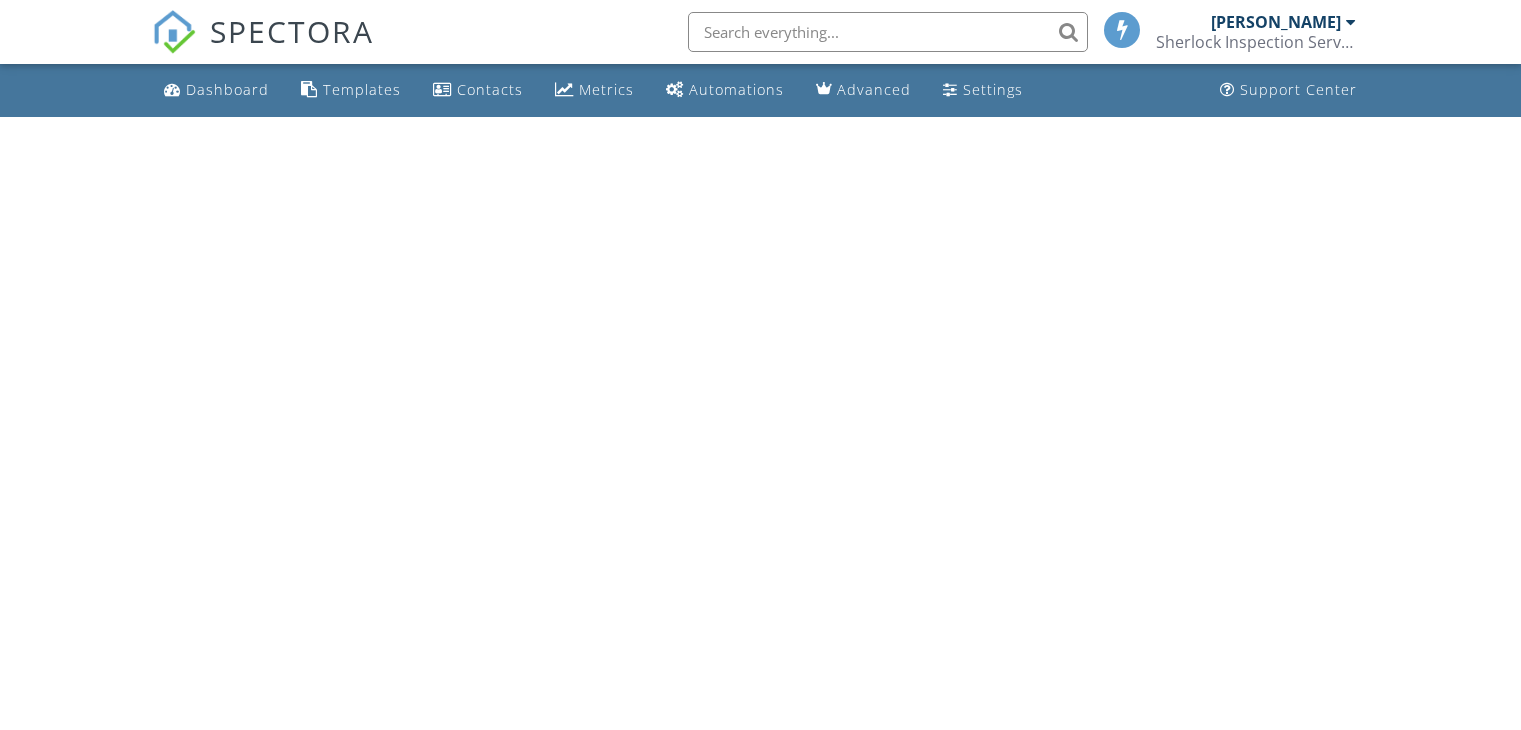 scroll, scrollTop: 0, scrollLeft: 0, axis: both 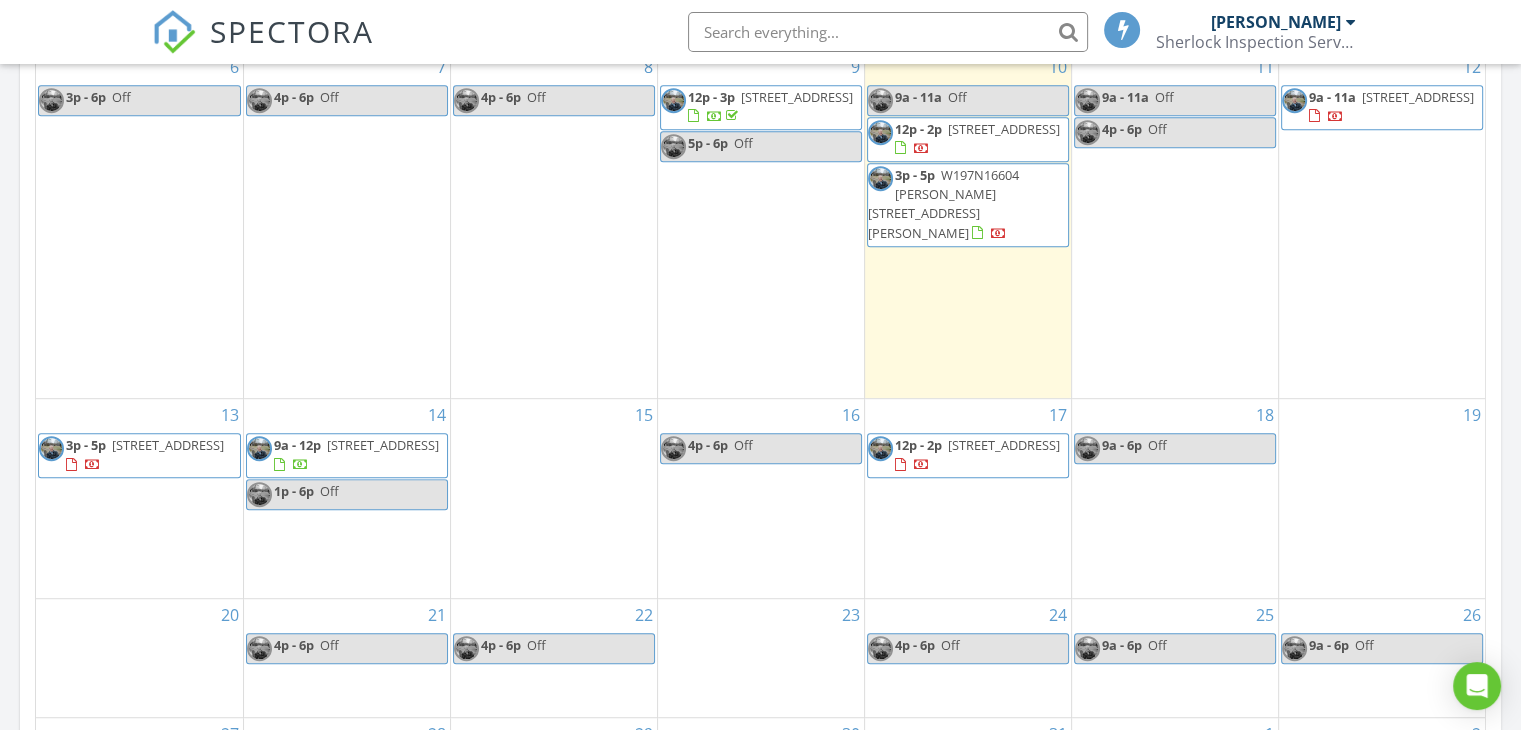 click on "9a - 11a" at bounding box center (1332, 97) 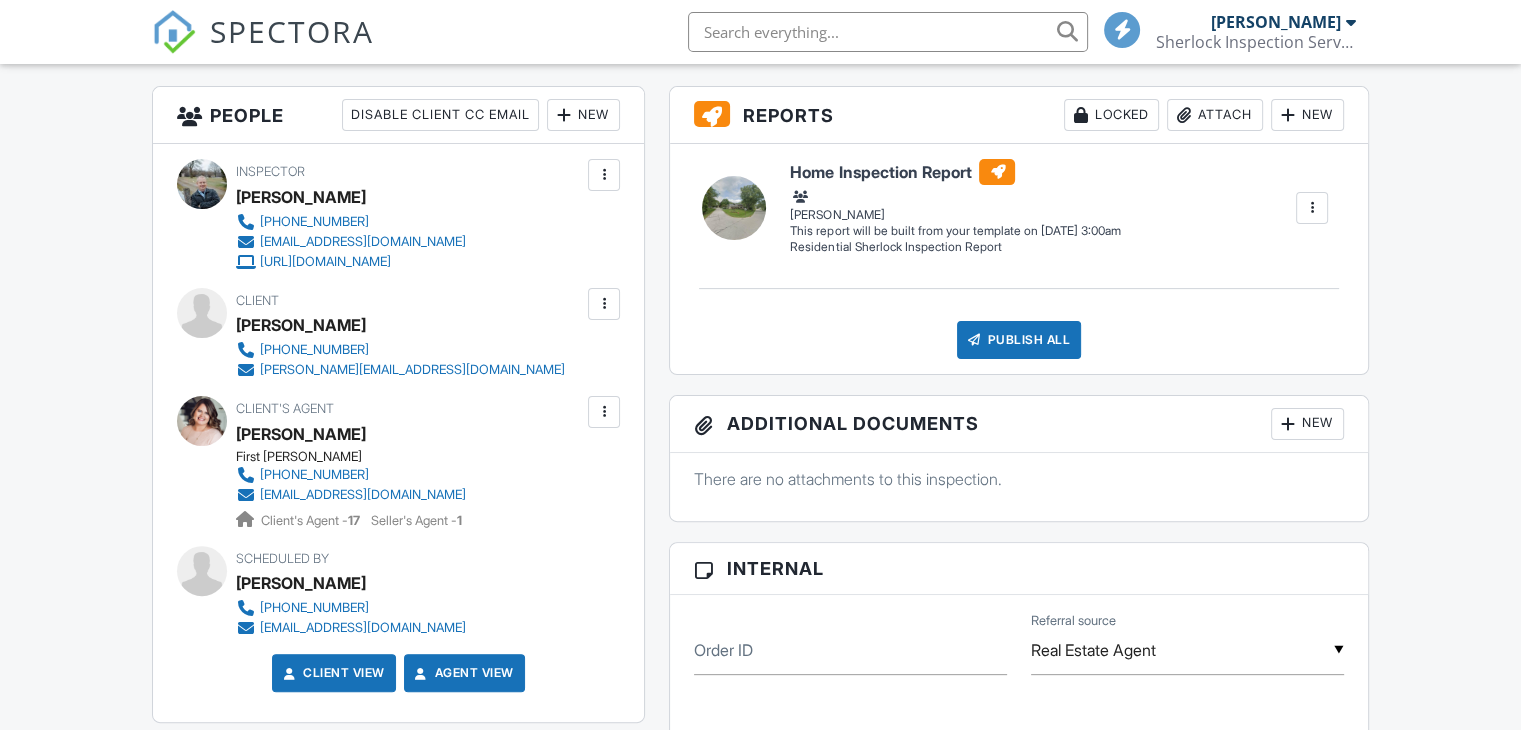 scroll, scrollTop: 500, scrollLeft: 0, axis: vertical 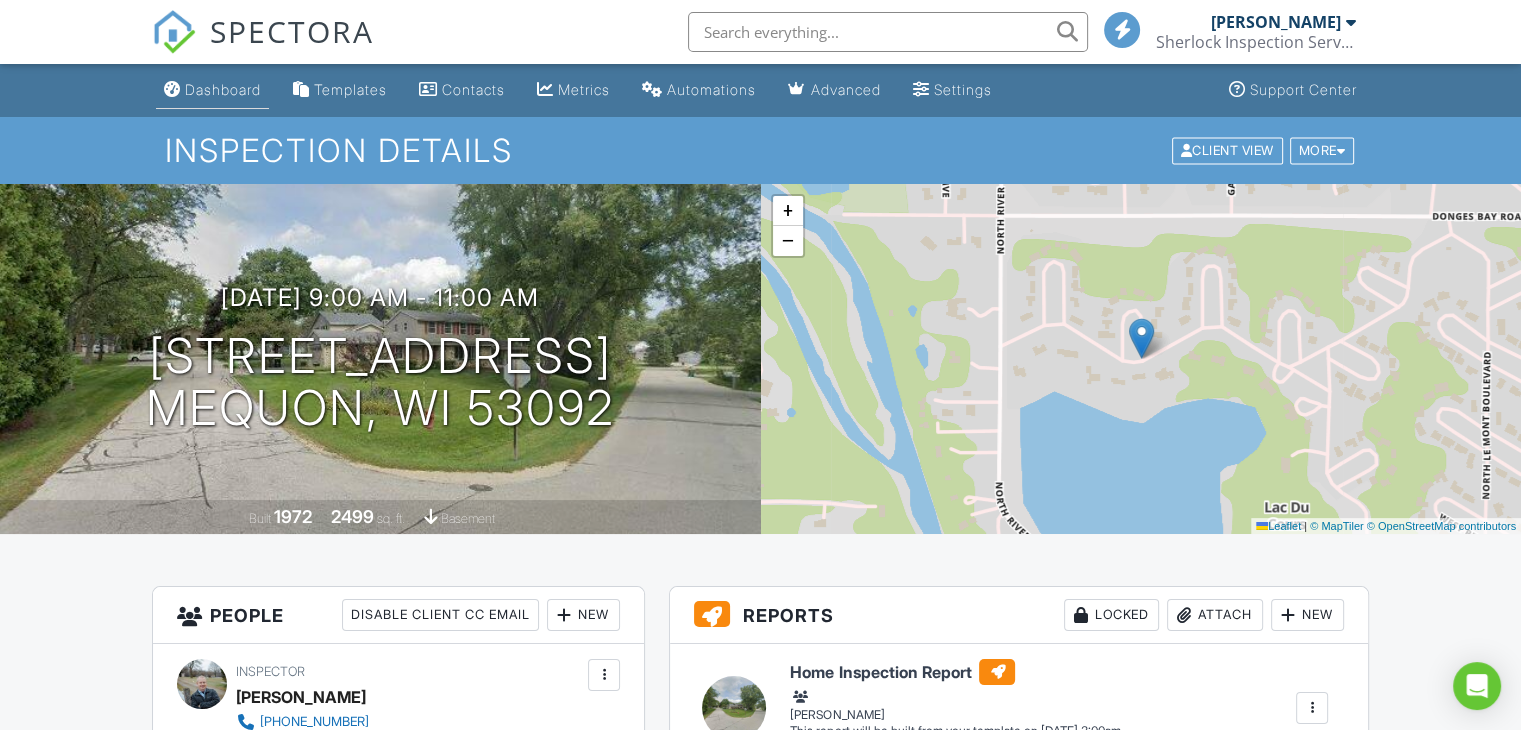 click on "Dashboard" at bounding box center (223, 89) 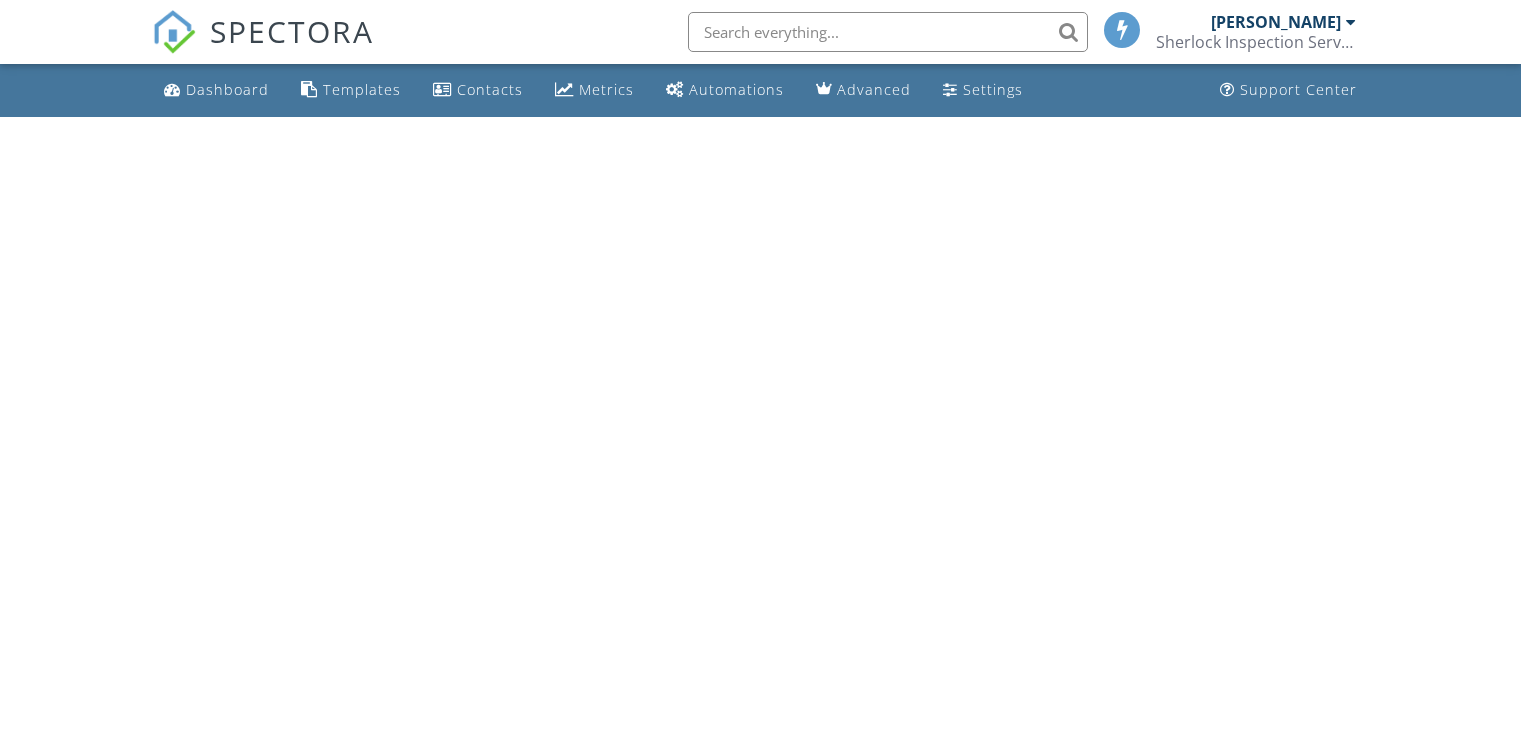 scroll, scrollTop: 0, scrollLeft: 0, axis: both 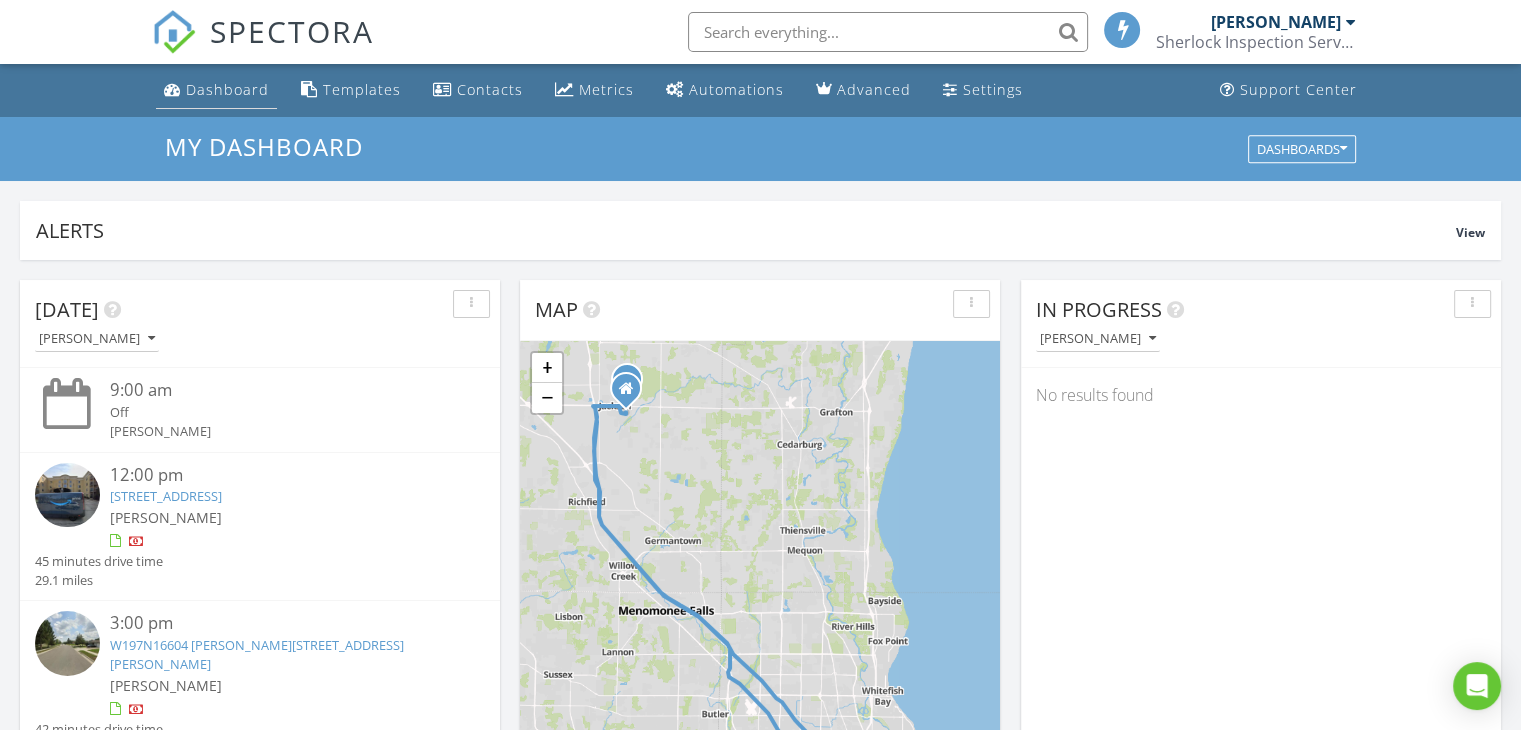 click on "Dashboard" at bounding box center [227, 89] 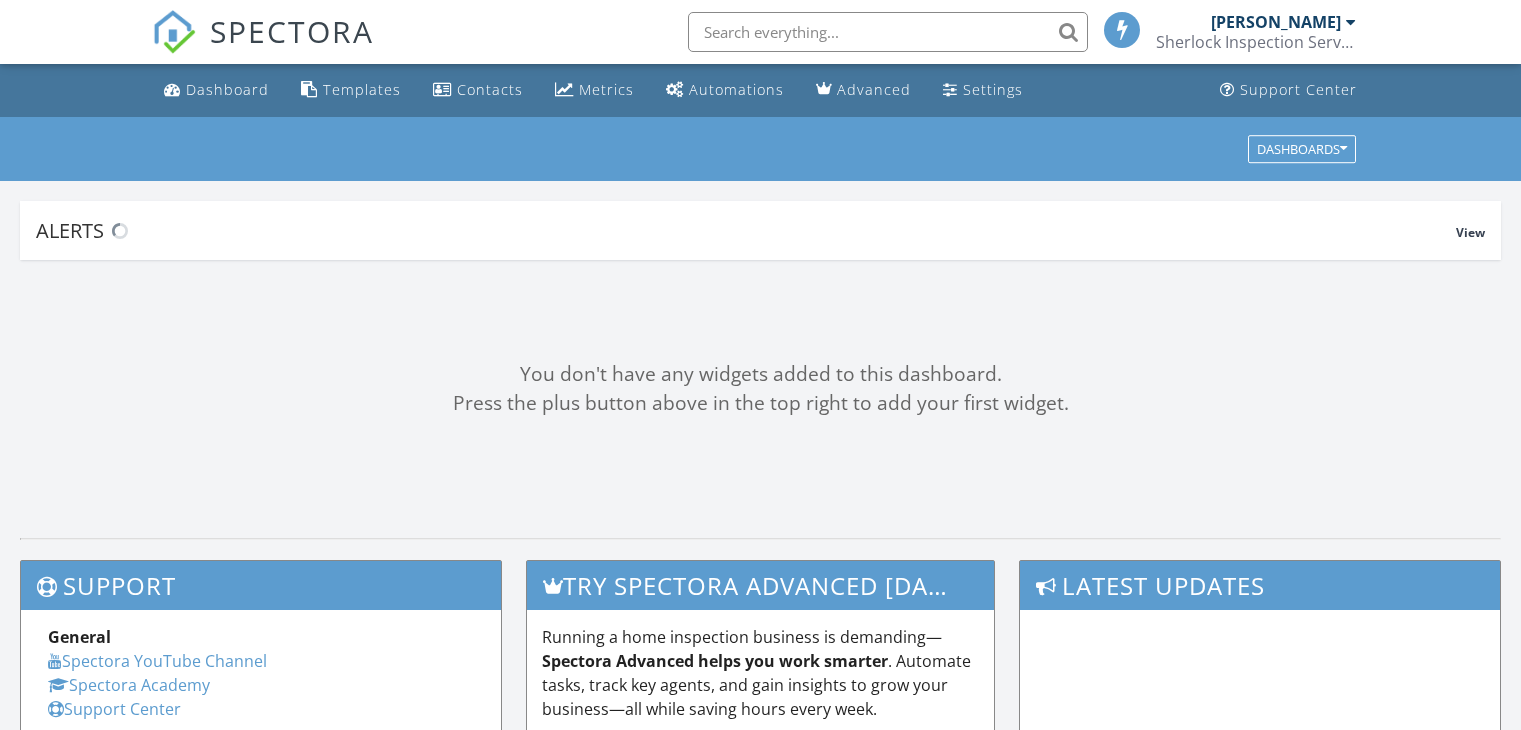 scroll, scrollTop: 0, scrollLeft: 0, axis: both 